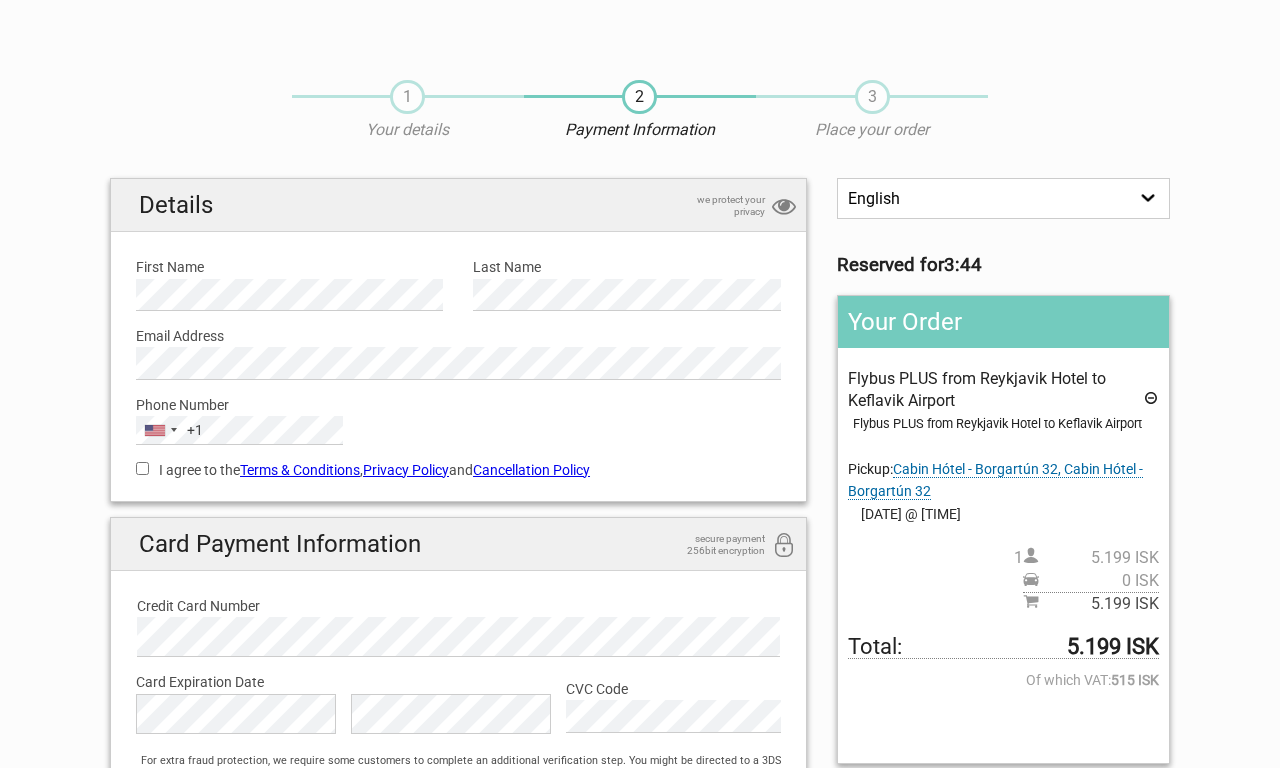 scroll, scrollTop: 0, scrollLeft: 0, axis: both 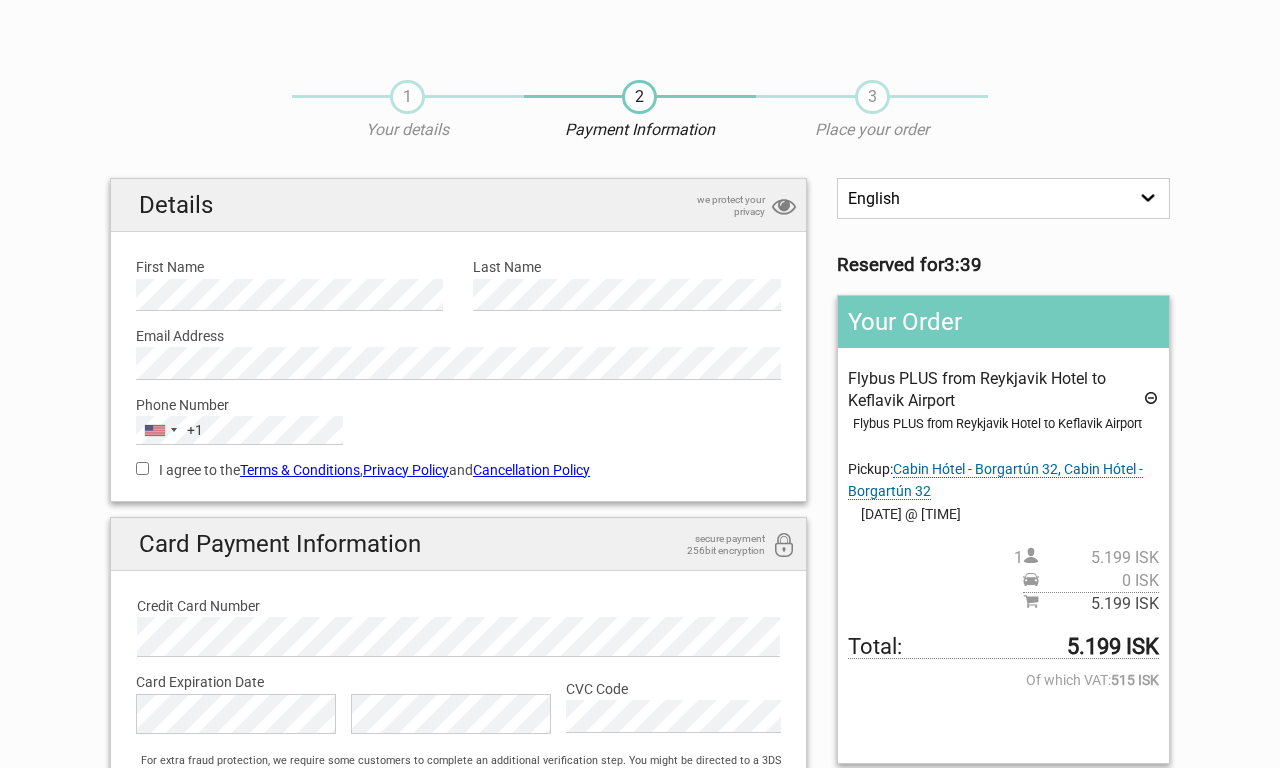 click at bounding box center [1151, 401] 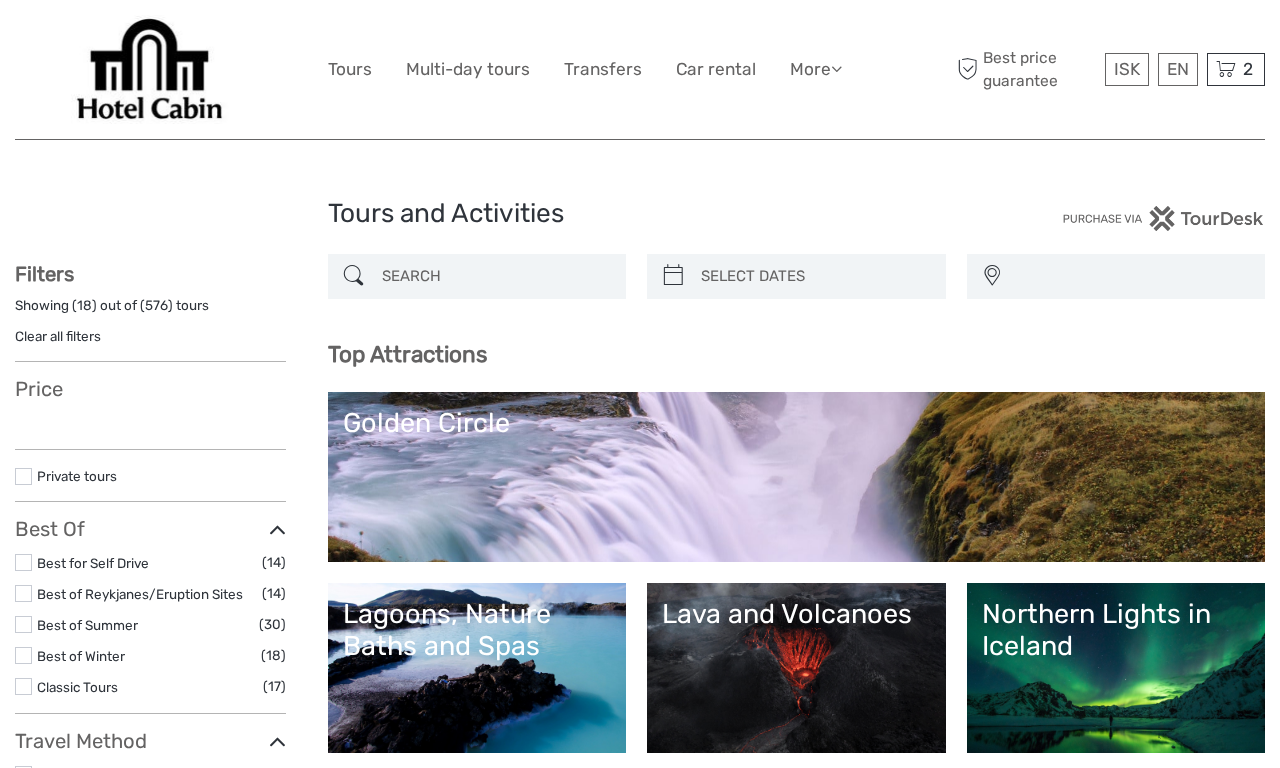 select 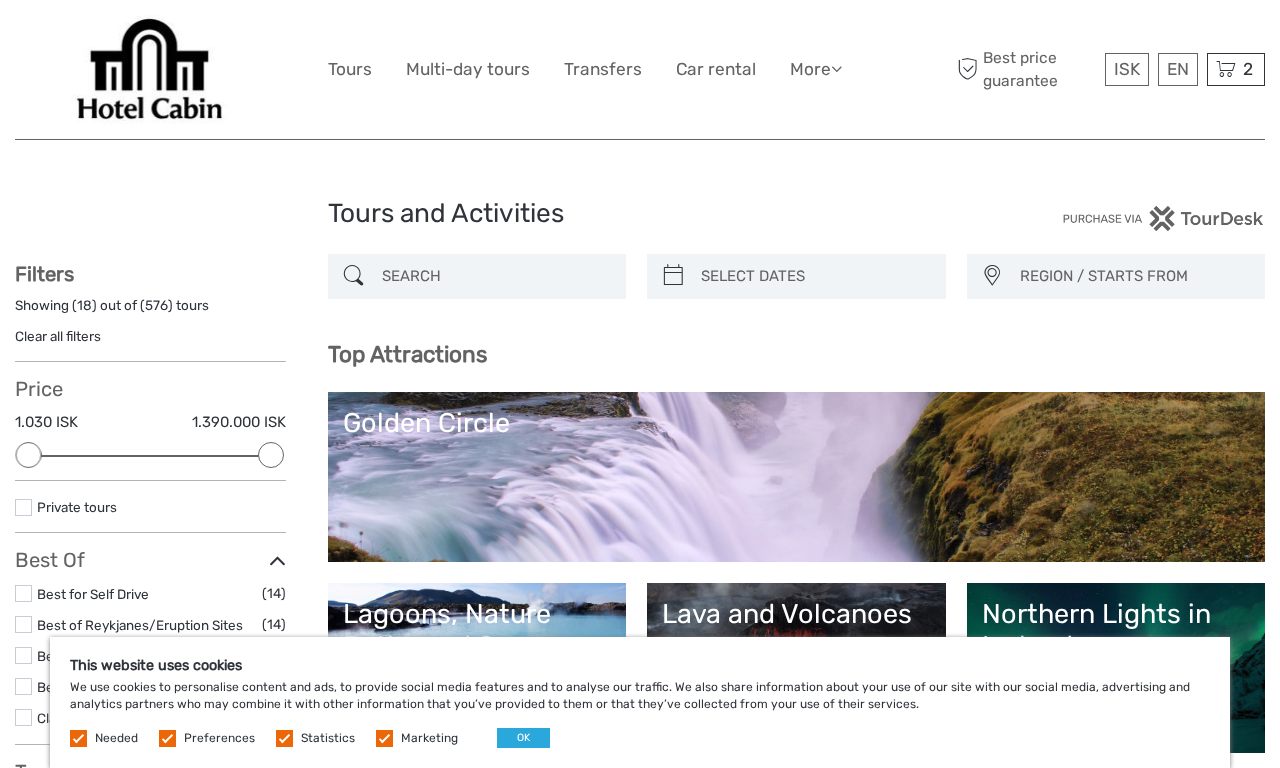 scroll, scrollTop: 0, scrollLeft: 0, axis: both 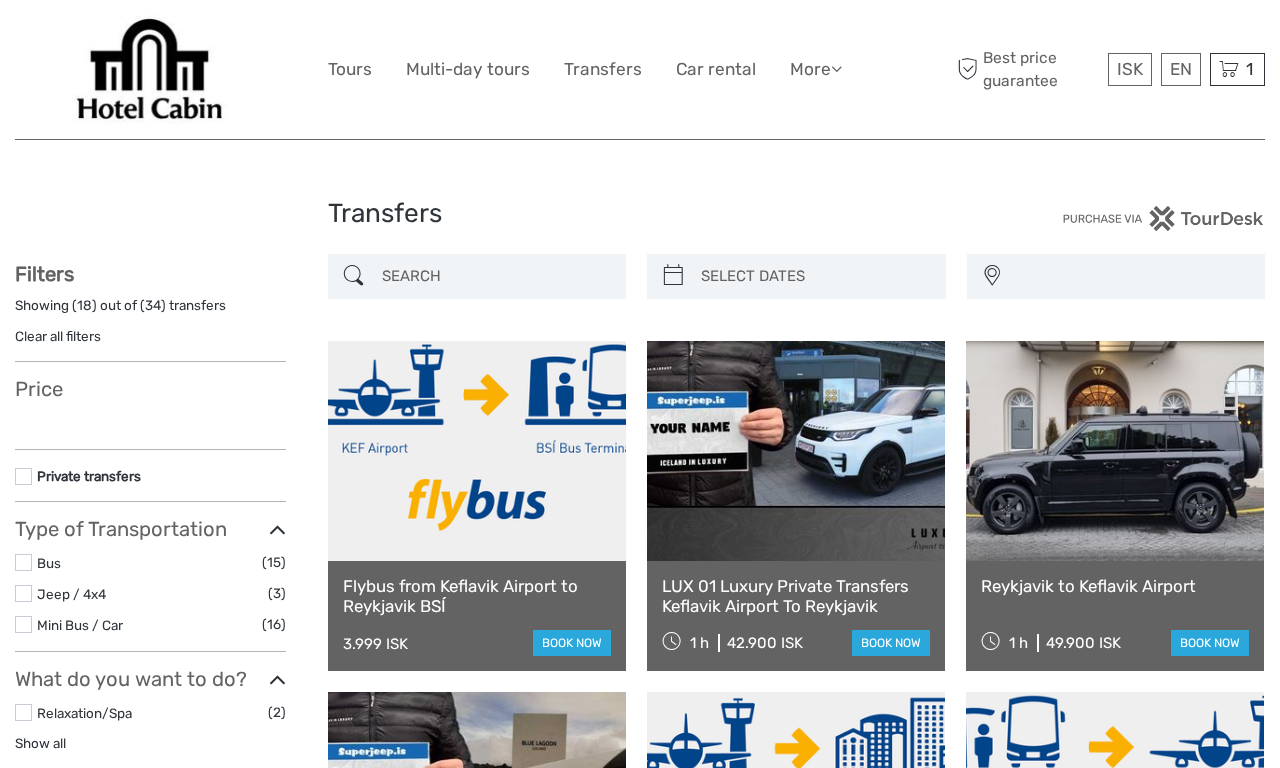 select 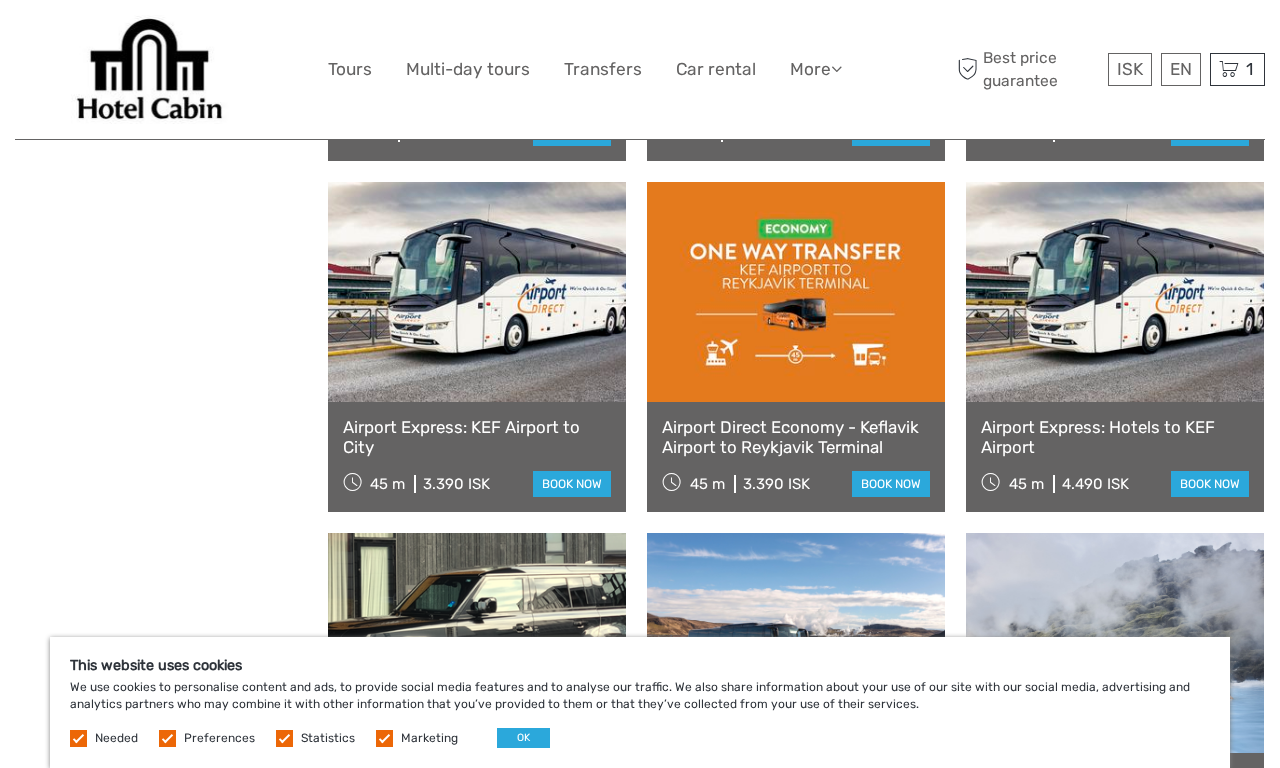 scroll, scrollTop: 473, scrollLeft: 0, axis: vertical 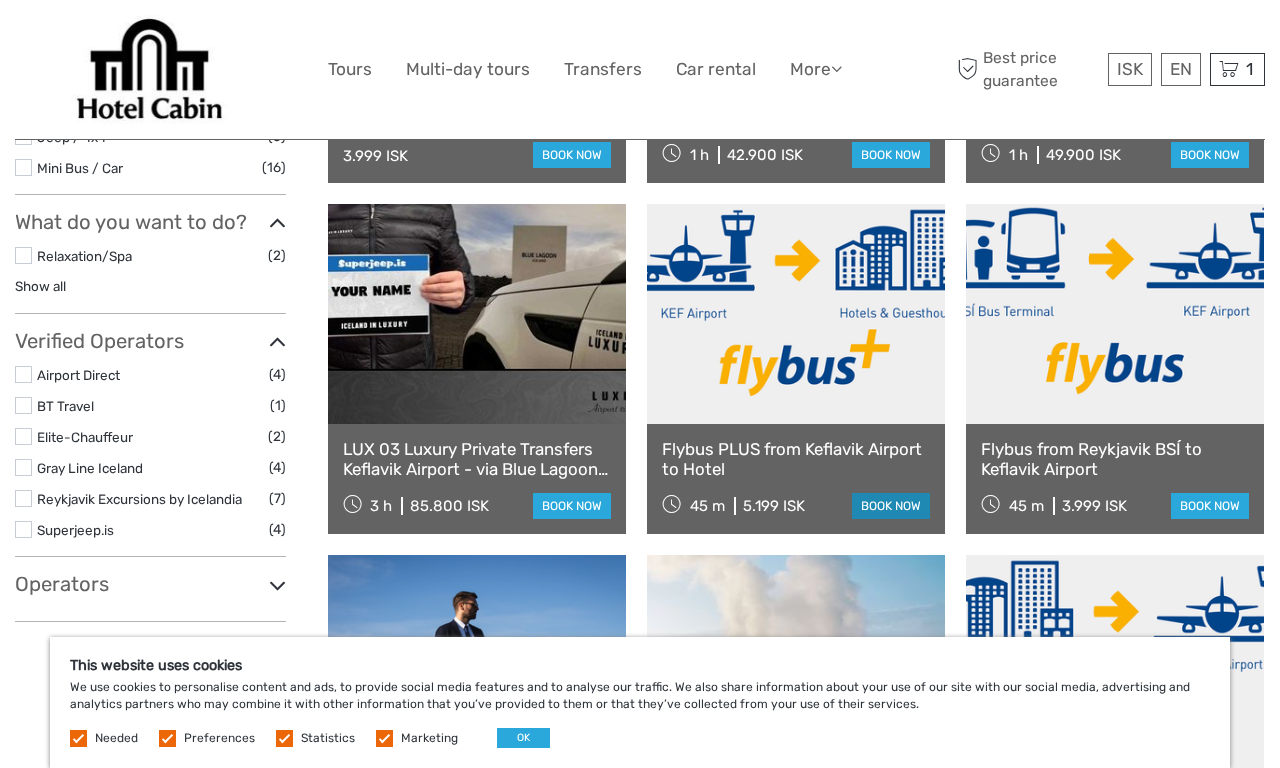 click on "book now" at bounding box center [891, 506] 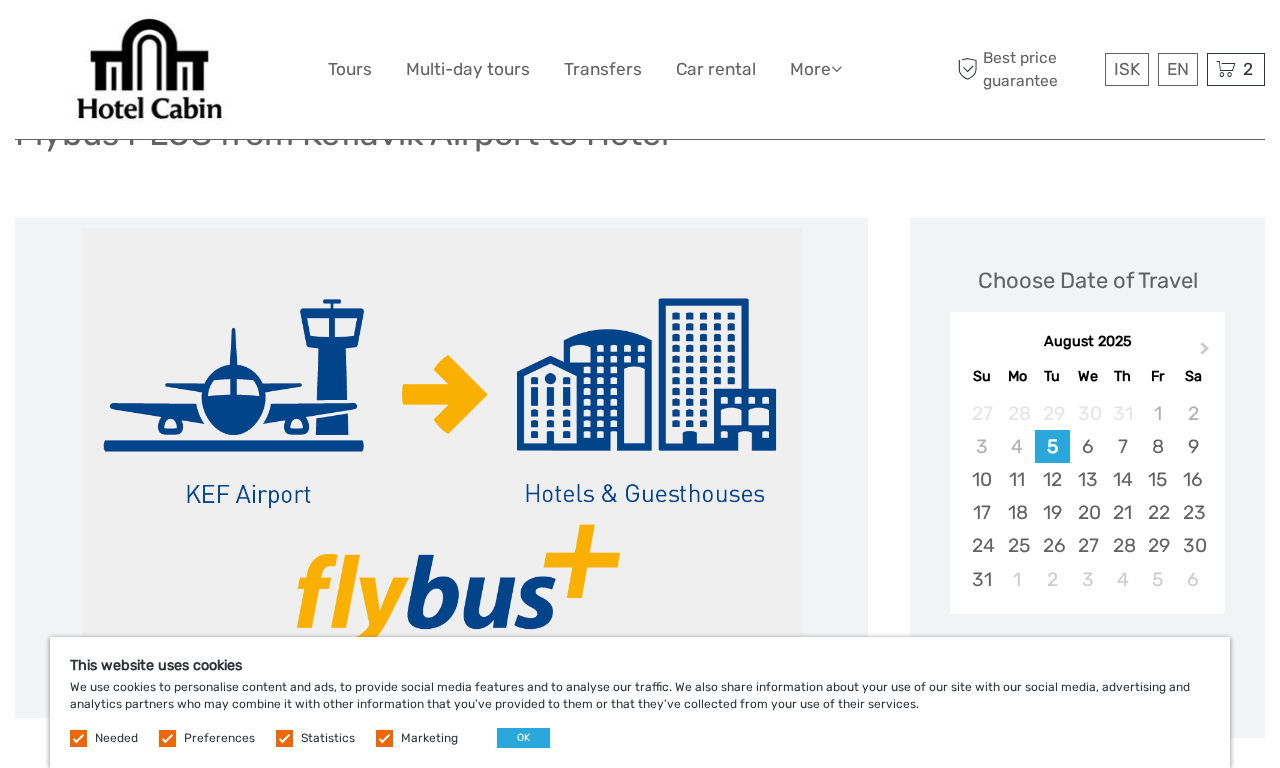 scroll, scrollTop: 257, scrollLeft: 0, axis: vertical 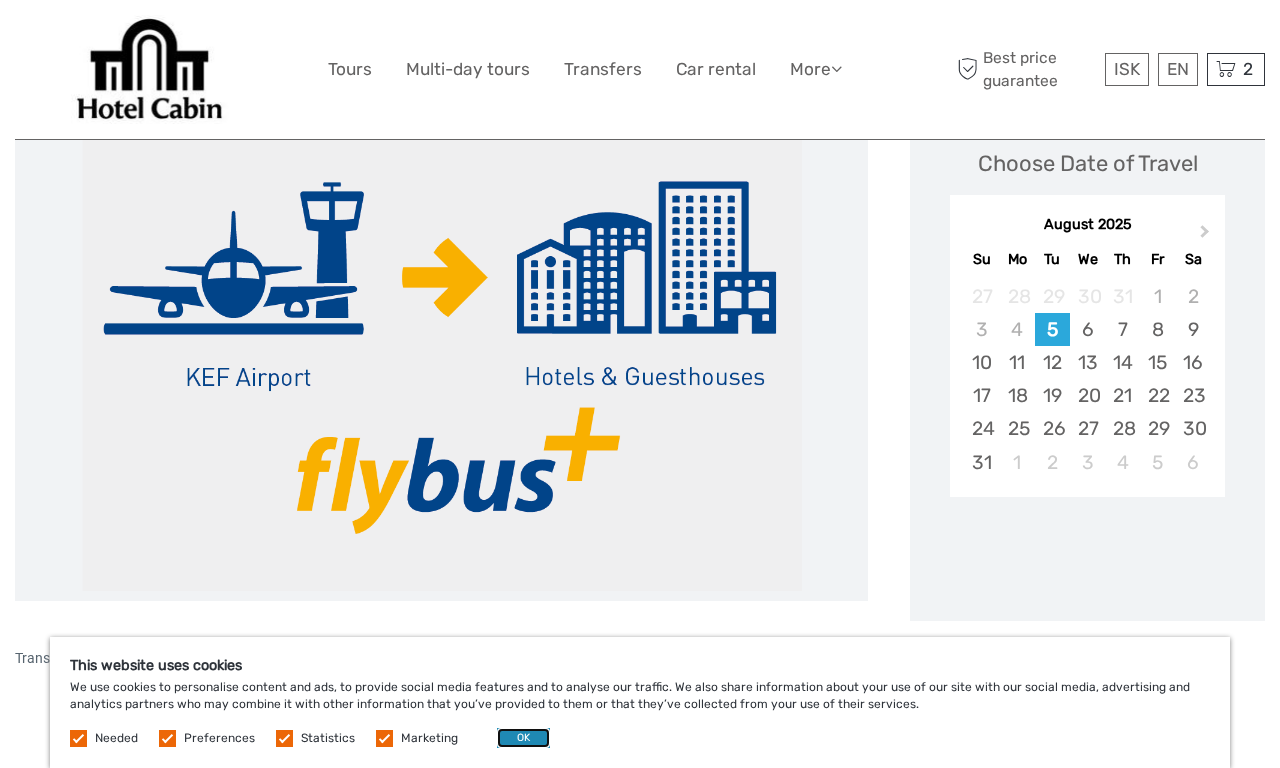 click on "OK" at bounding box center (523, 738) 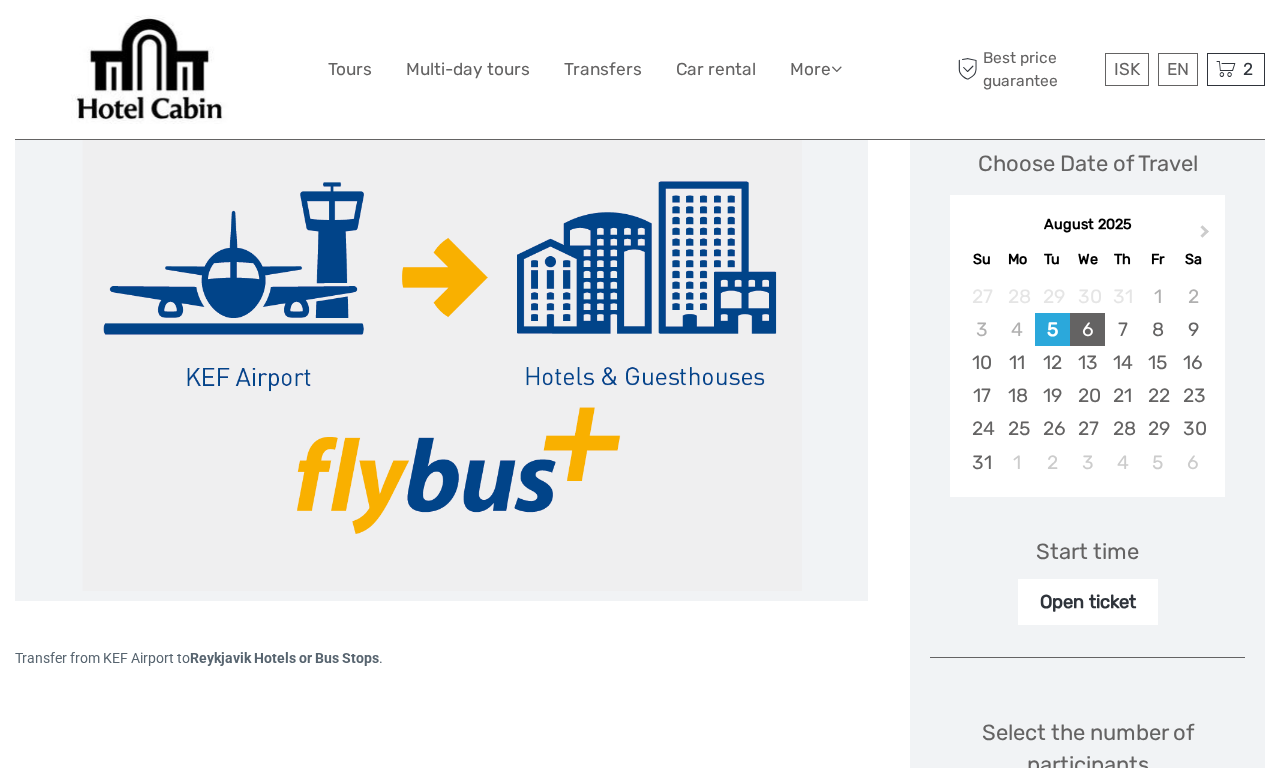 click on "6" at bounding box center [1087, 329] 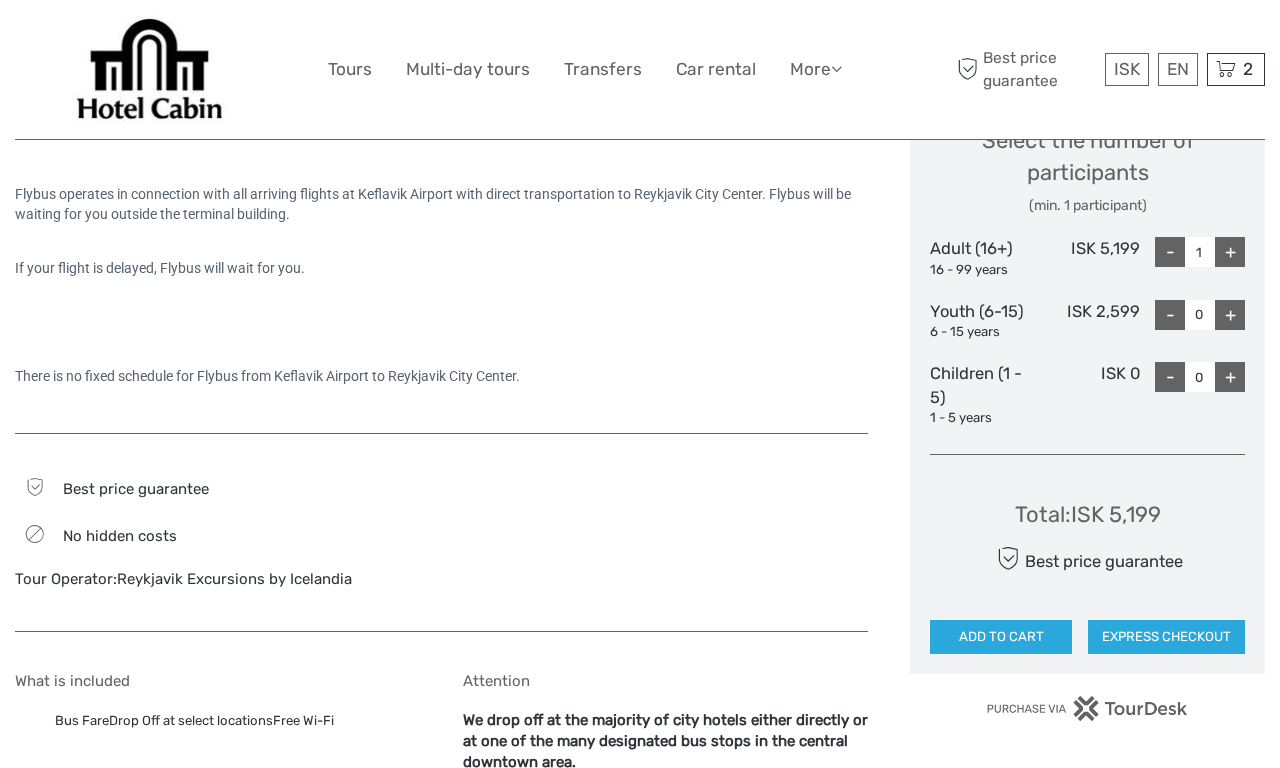 scroll, scrollTop: 890, scrollLeft: 0, axis: vertical 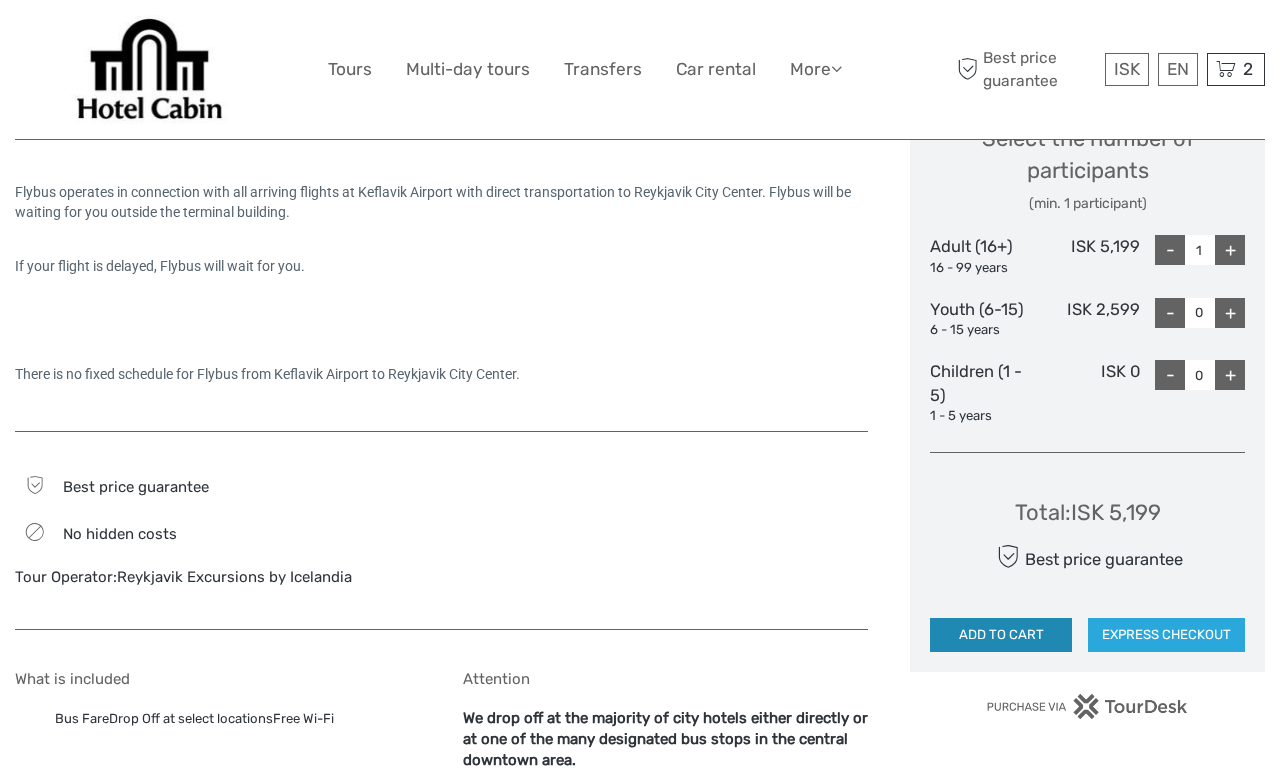 click on "ADD TO CART" at bounding box center [1001, 635] 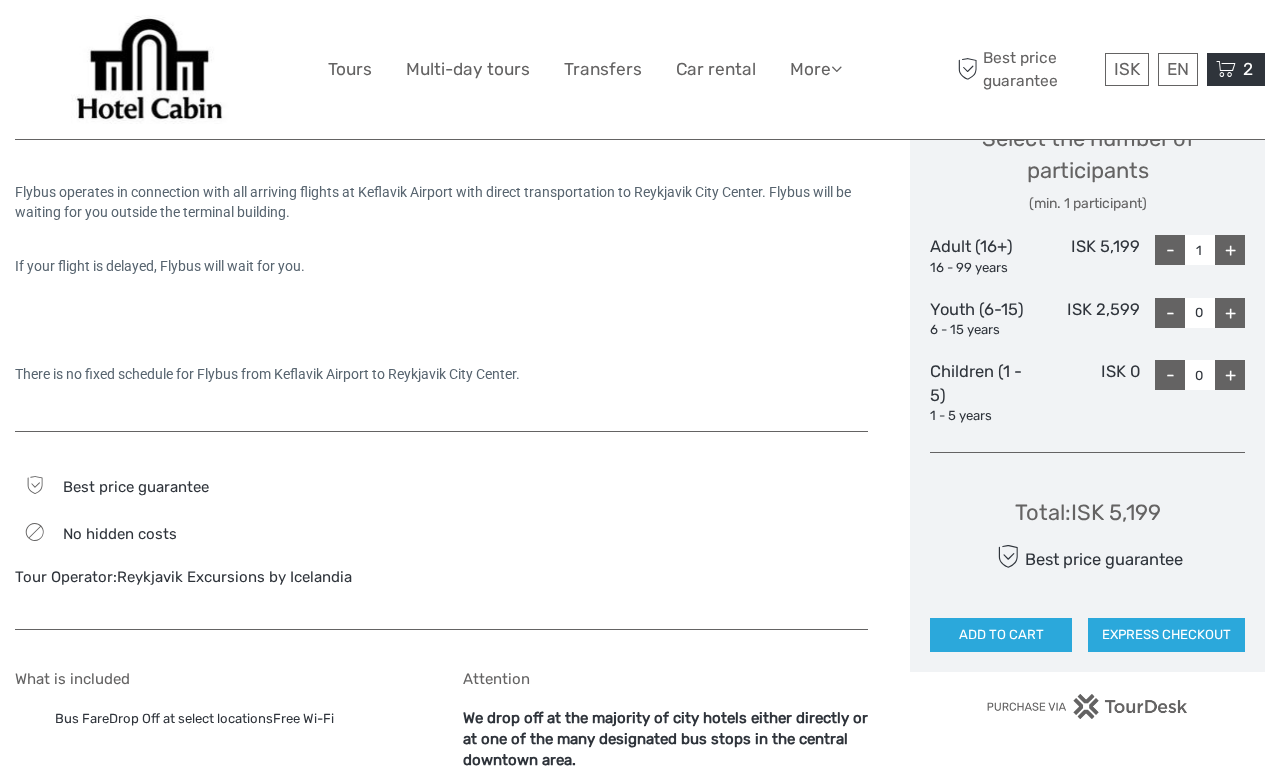 click at bounding box center [1226, 69] 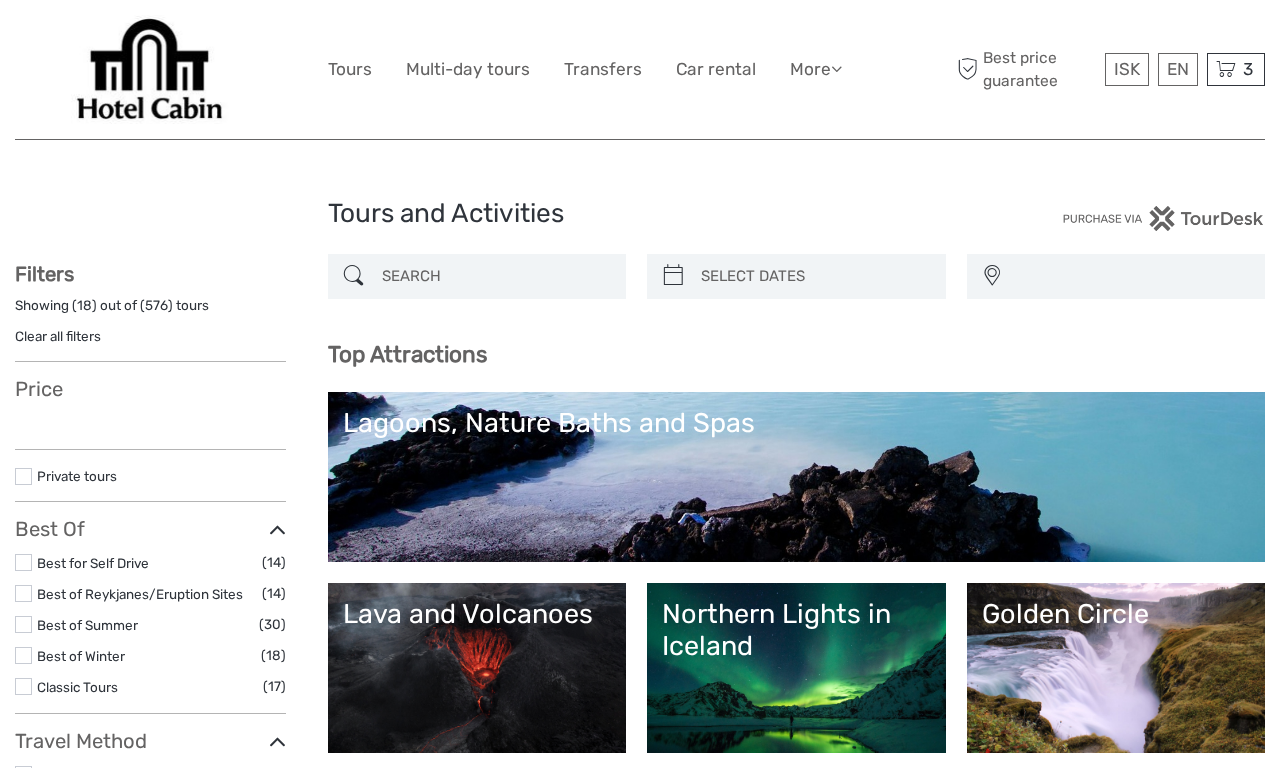select 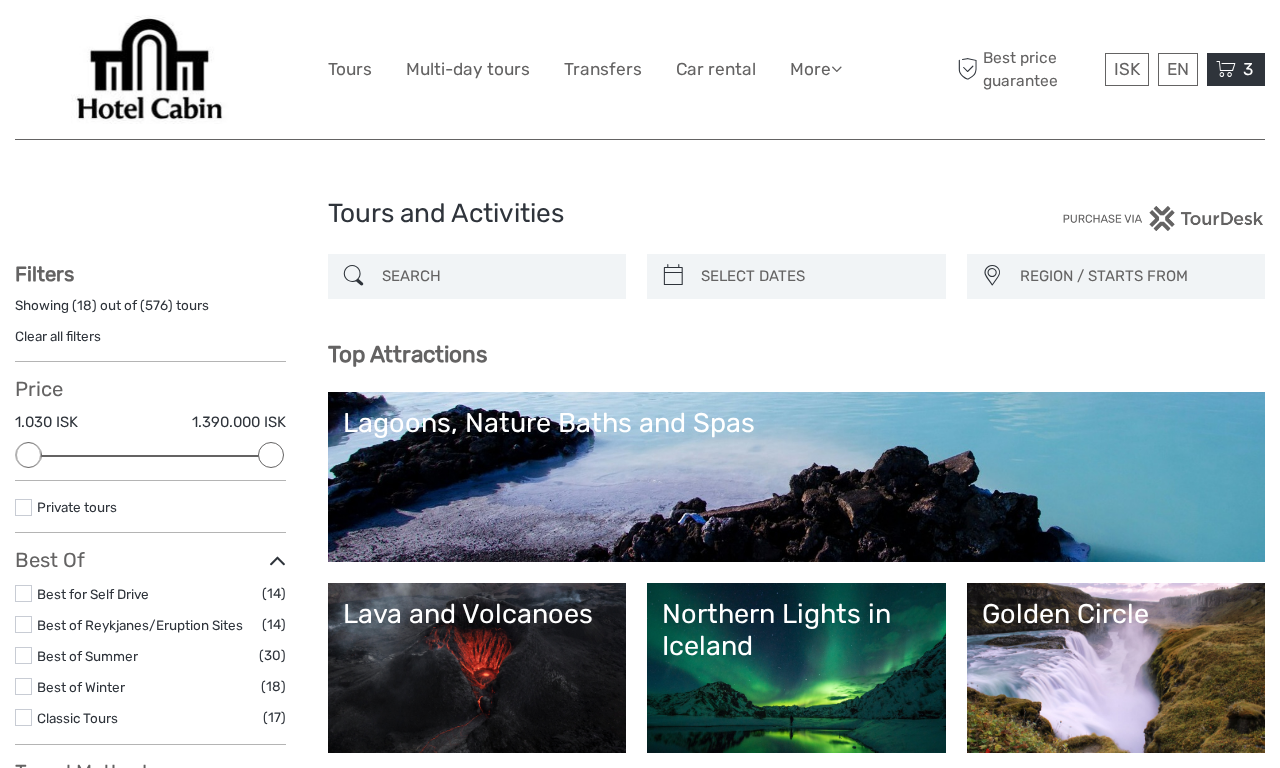 click at bounding box center [1226, 69] 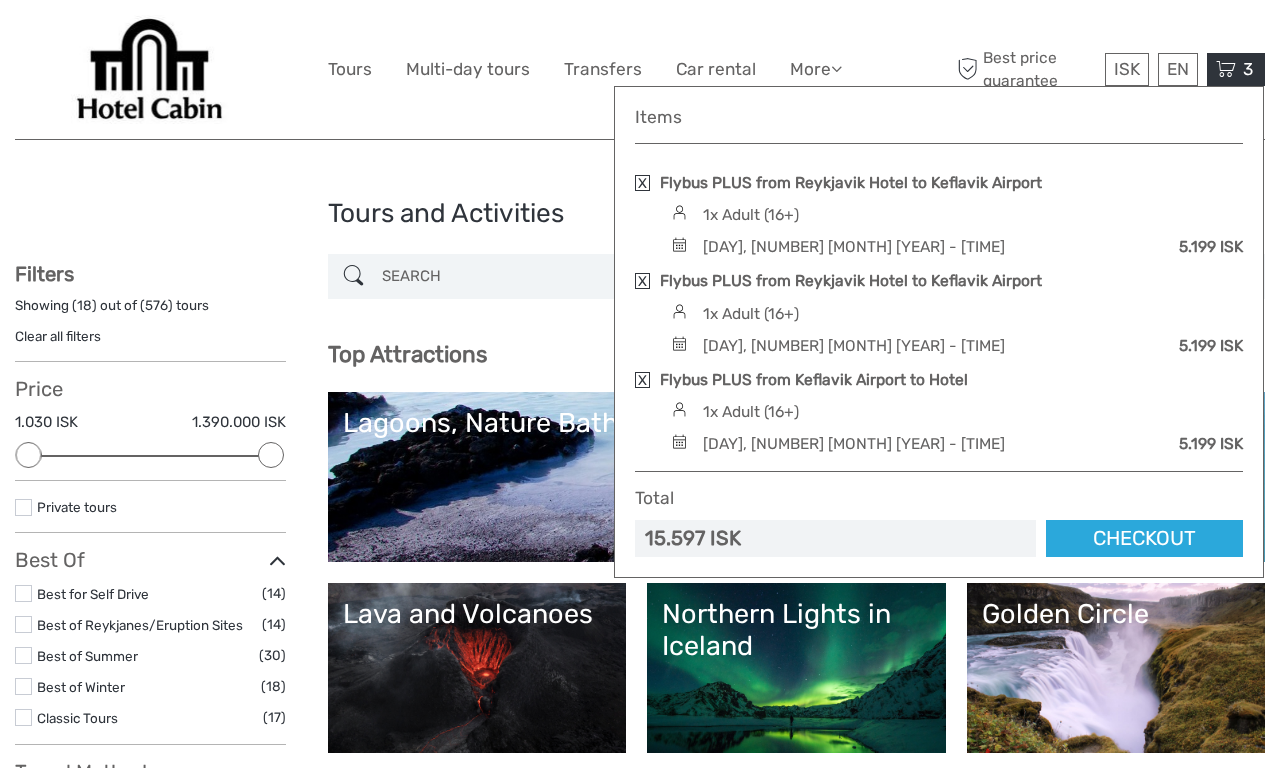 click at bounding box center [642, 183] 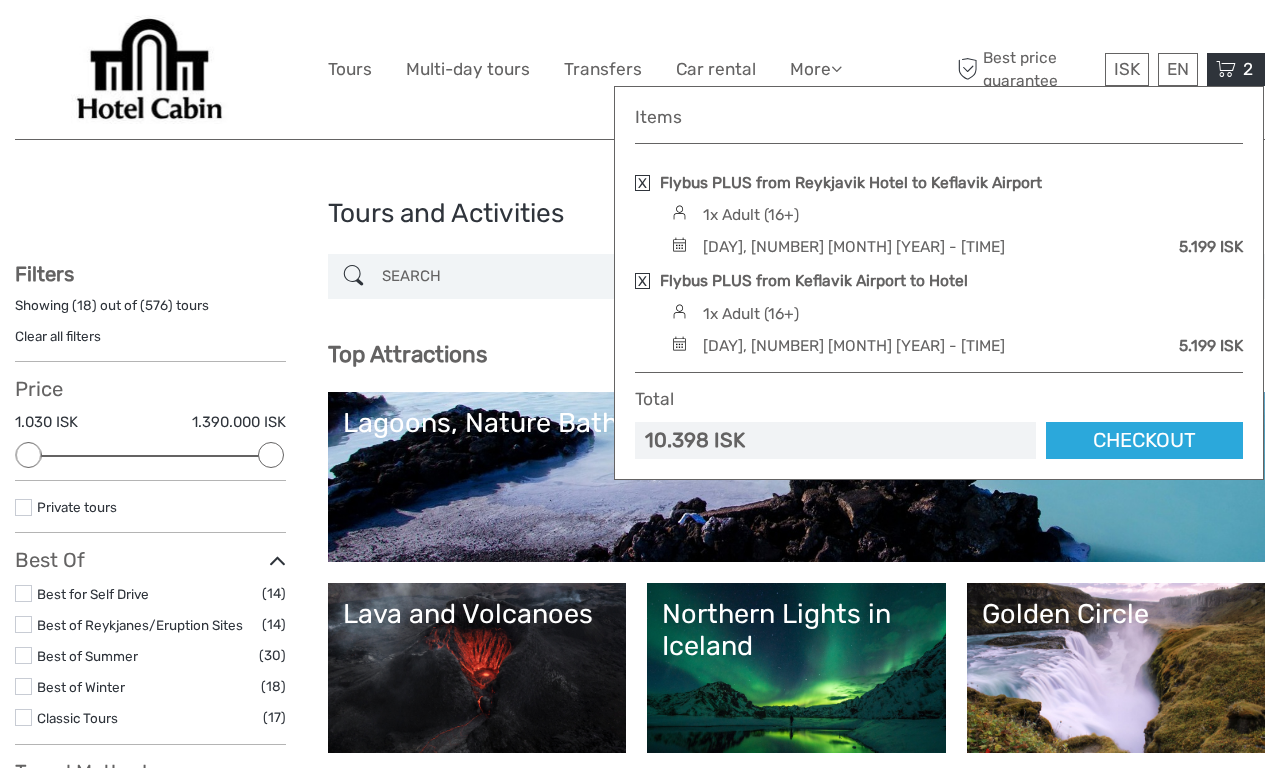 click at bounding box center (642, 183) 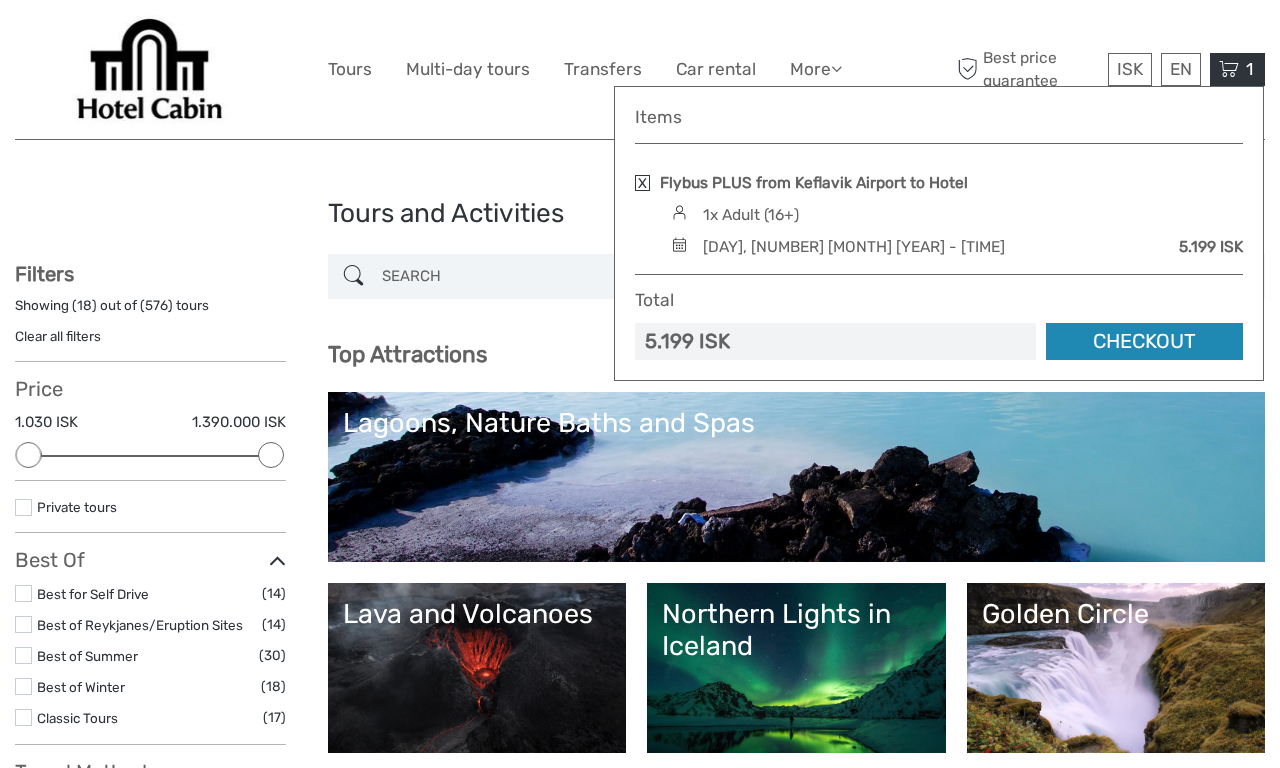 click on "Checkout" at bounding box center (1144, 341) 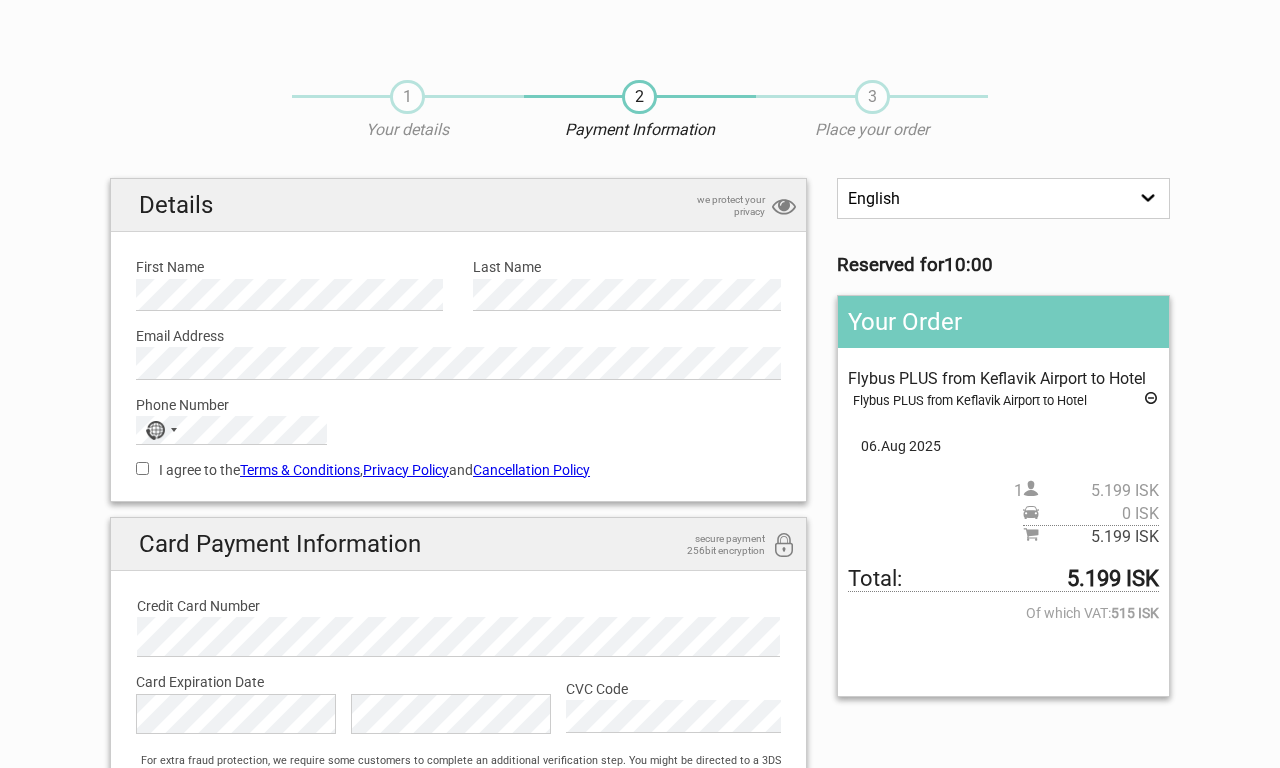 scroll, scrollTop: 0, scrollLeft: 0, axis: both 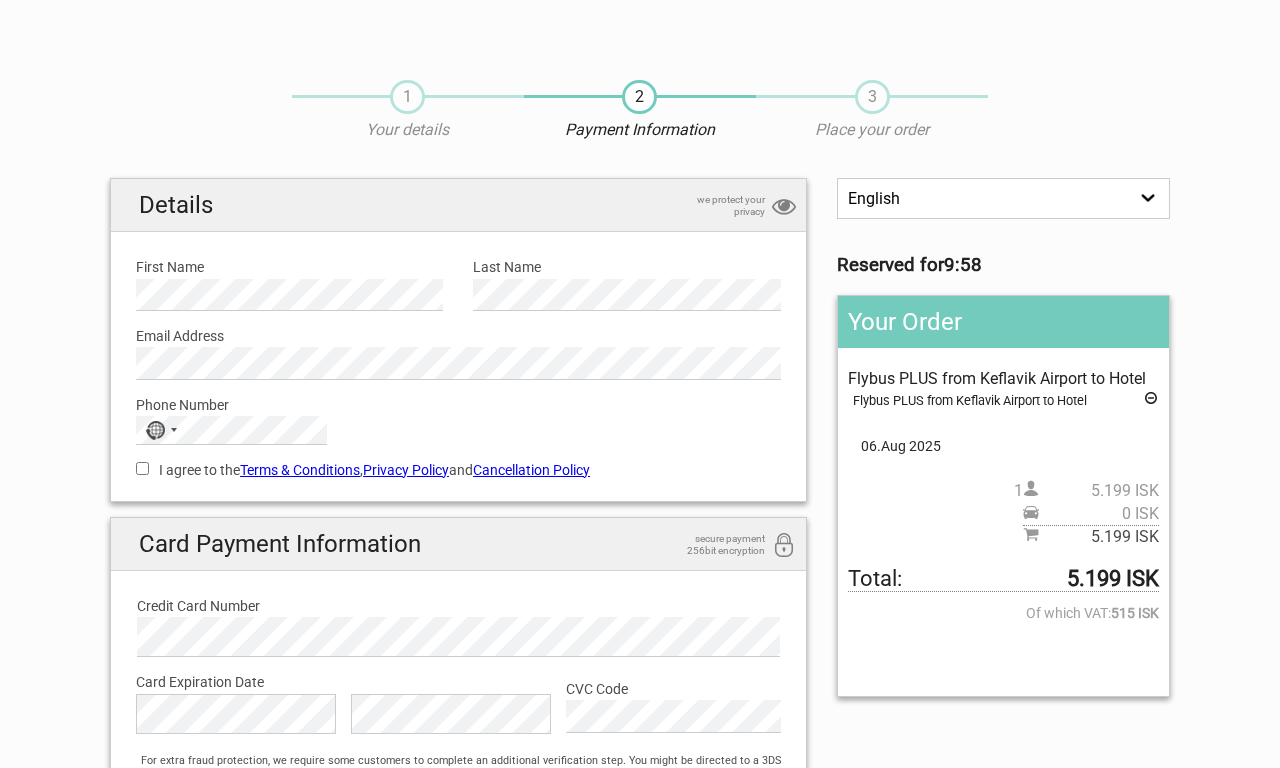 click on "I agree to the  Terms & Conditions ,  Privacy Policy  and  Cancellation Policy" at bounding box center [142, 468] 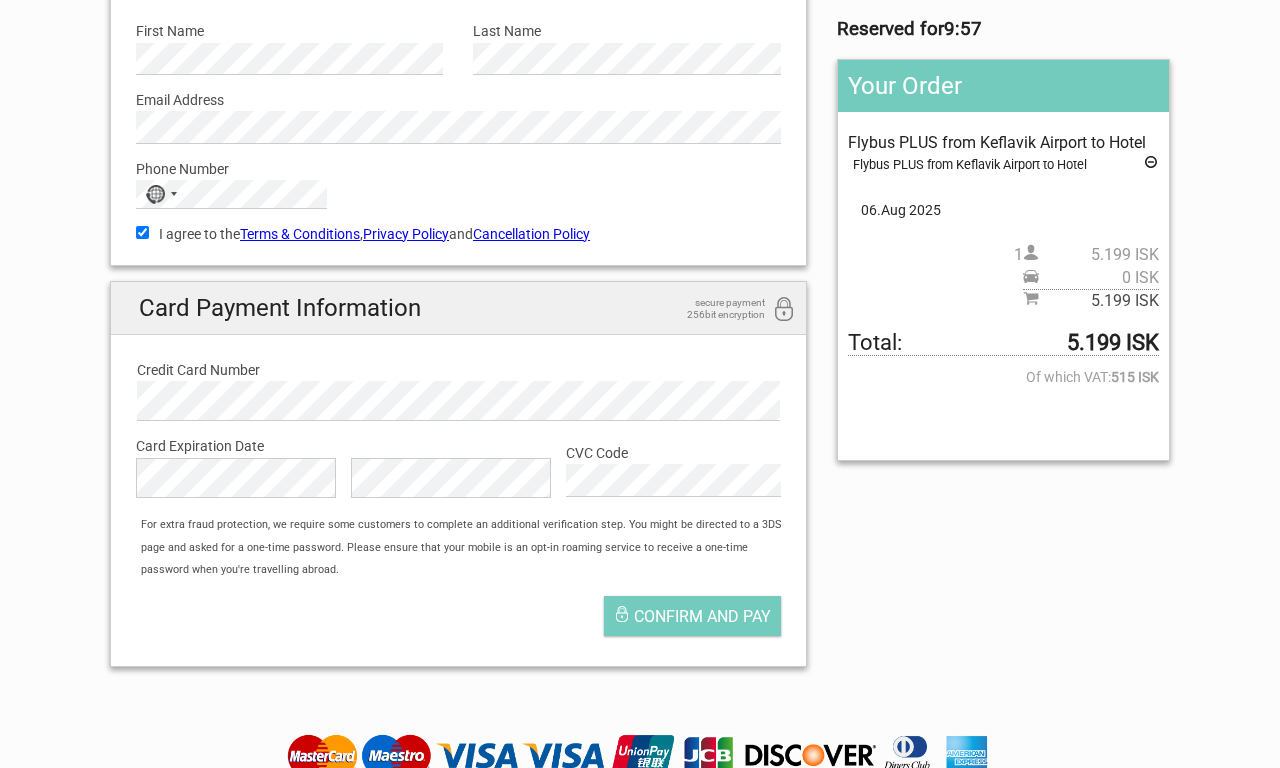 scroll, scrollTop: 237, scrollLeft: 0, axis: vertical 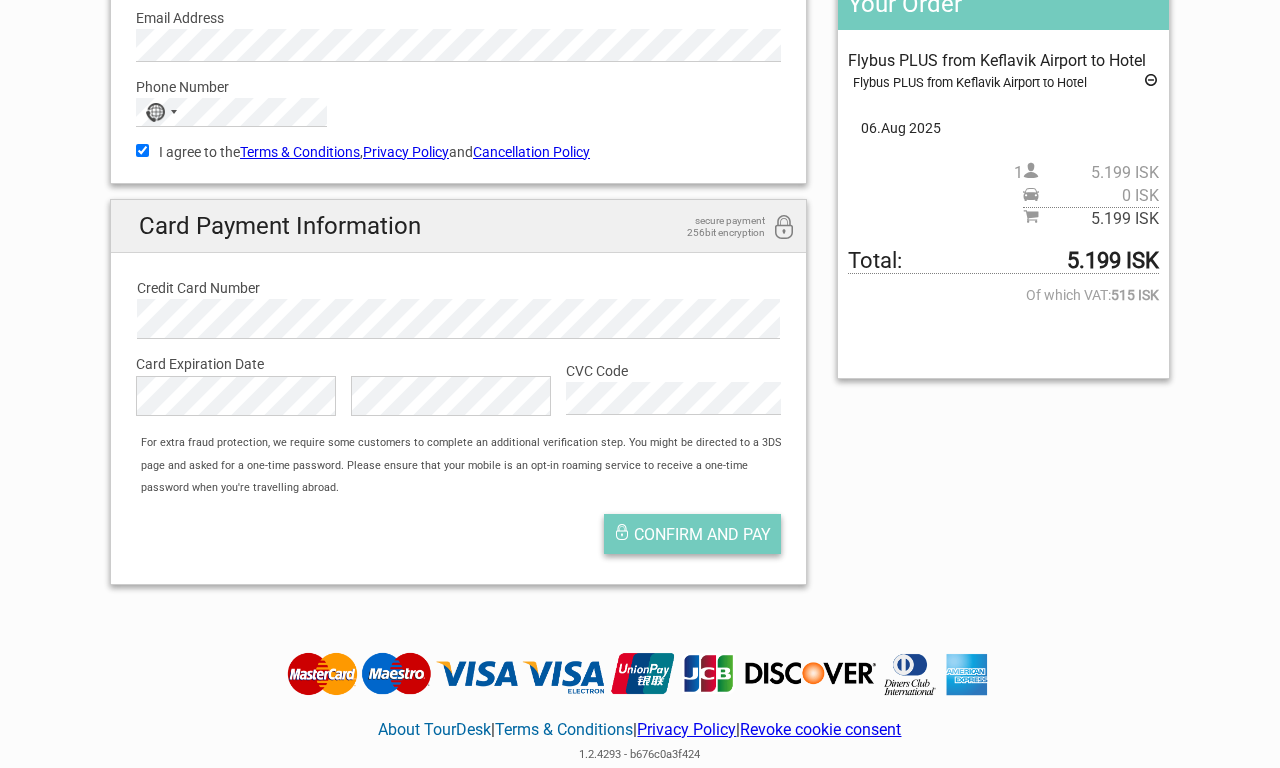 click on "Confirm and pay" at bounding box center (702, 534) 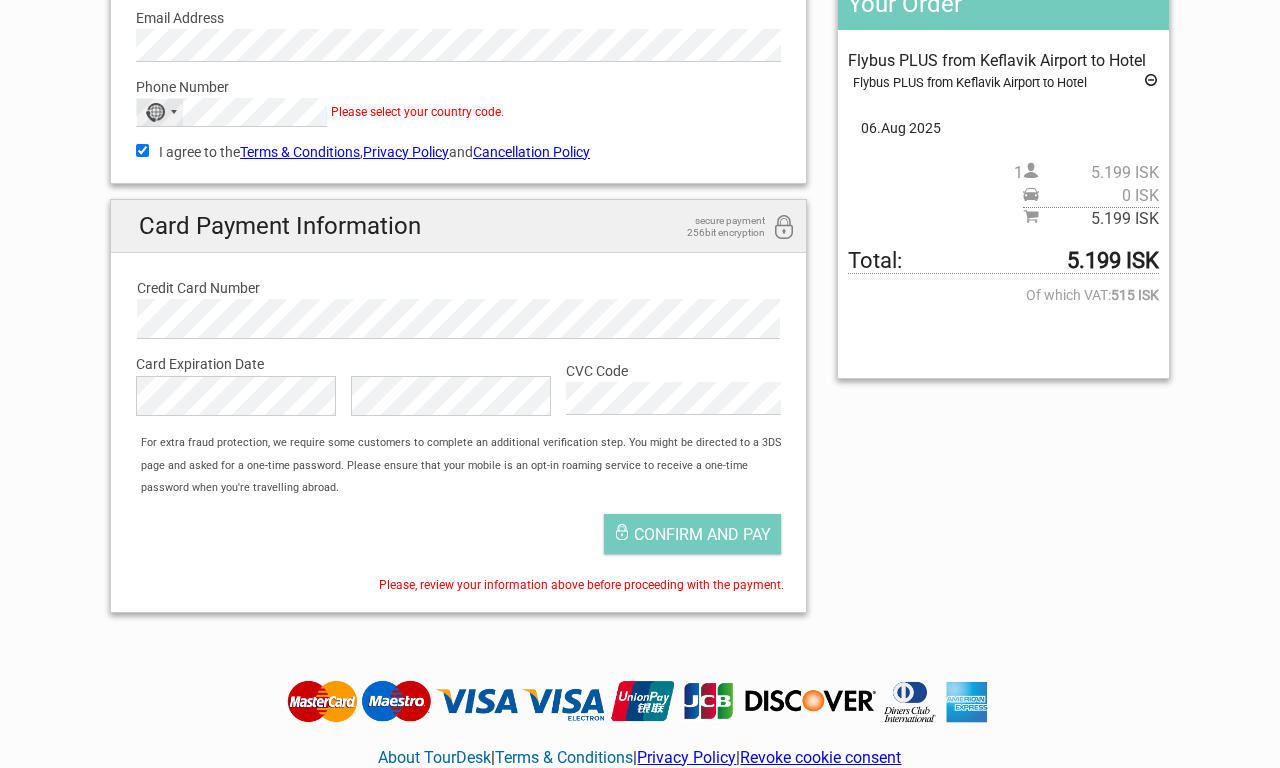 click on "No country selected" at bounding box center (160, 112) 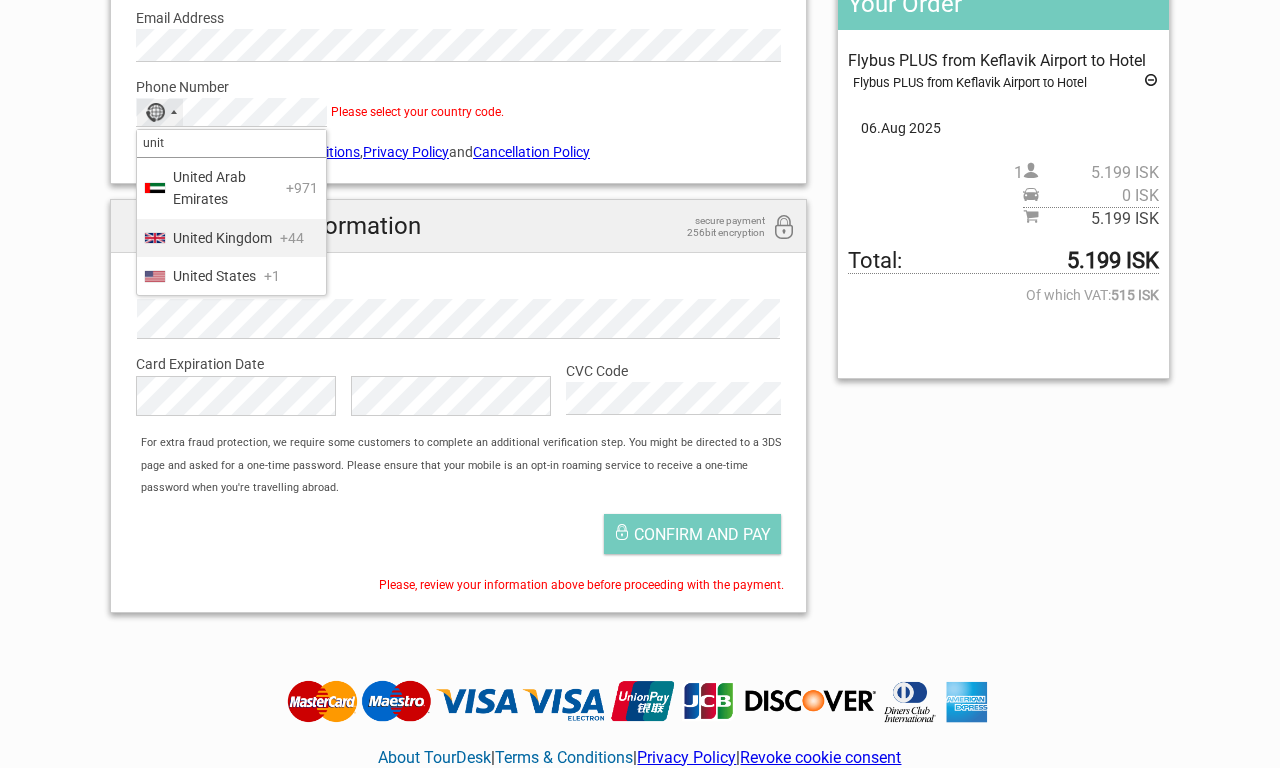 type on "unit" 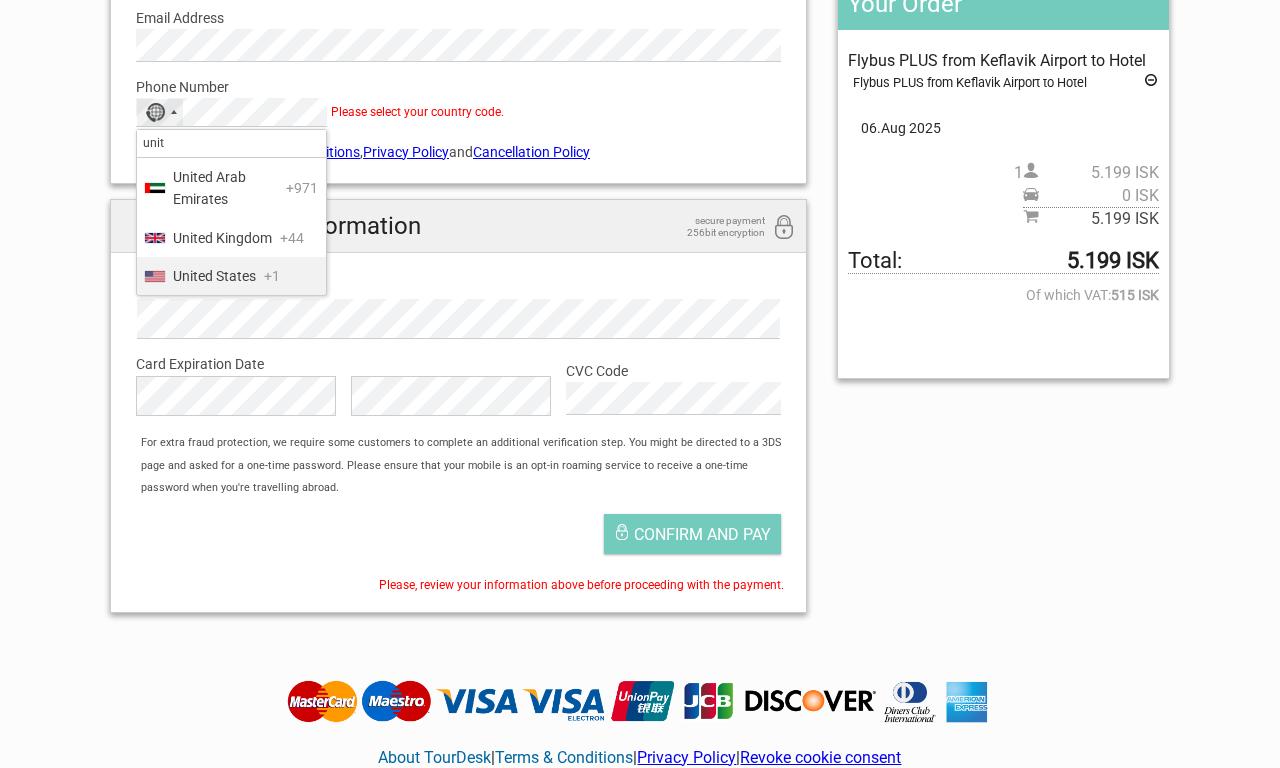 click on "United States" at bounding box center [214, 276] 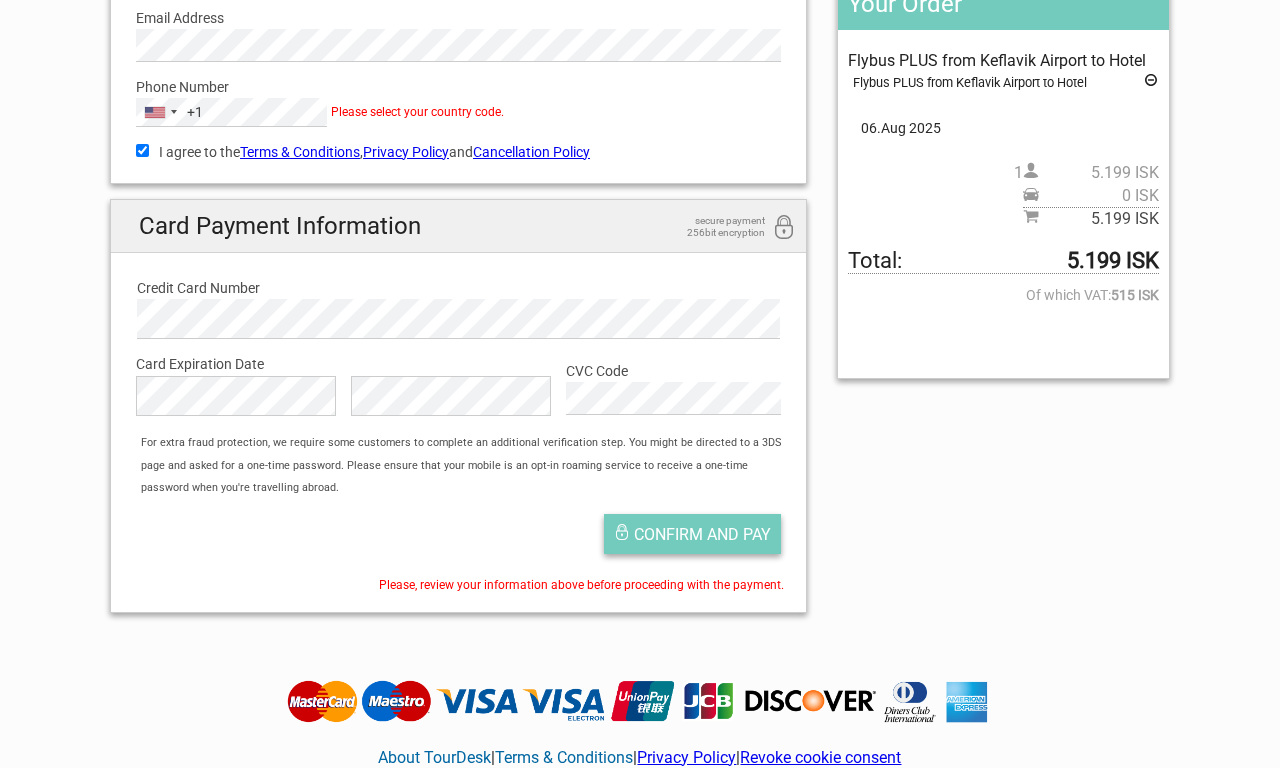 click on "Confirm and pay" at bounding box center [702, 534] 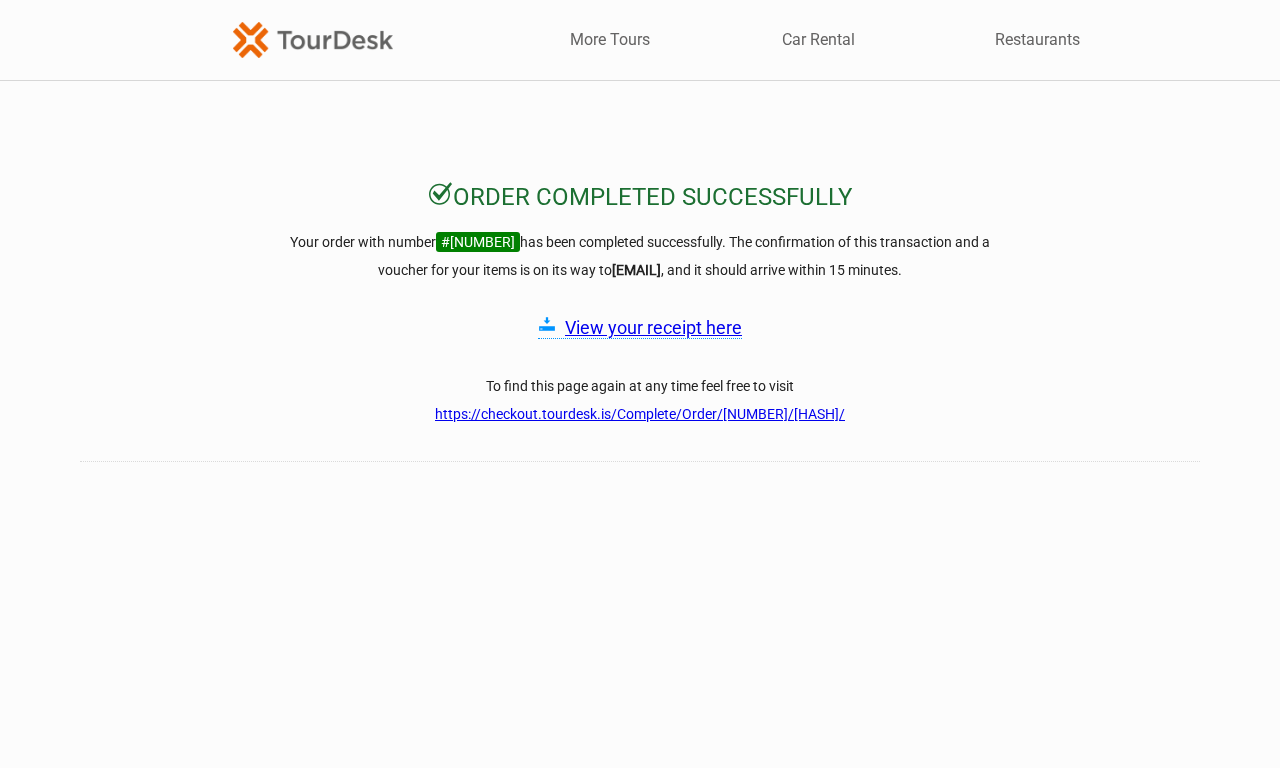 scroll, scrollTop: 0, scrollLeft: 0, axis: both 